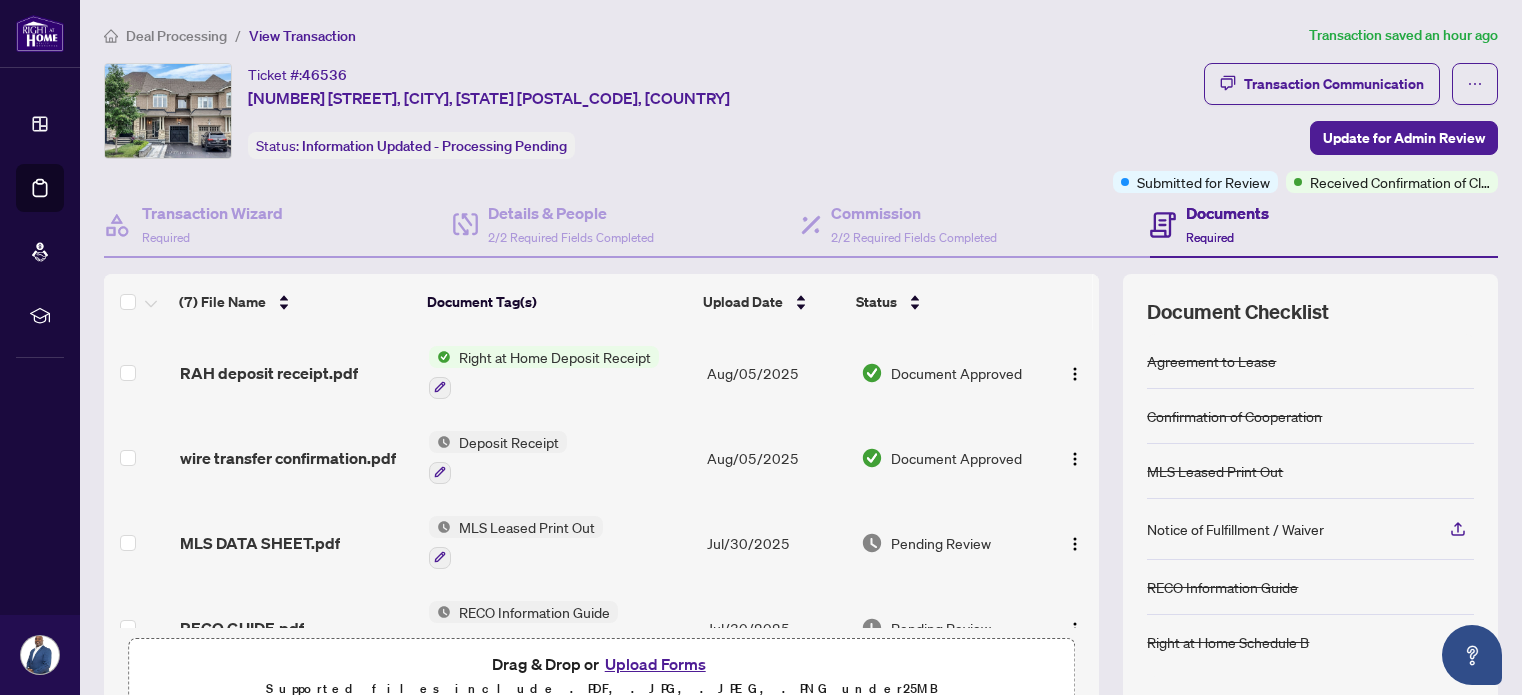 scroll, scrollTop: 0, scrollLeft: 0, axis: both 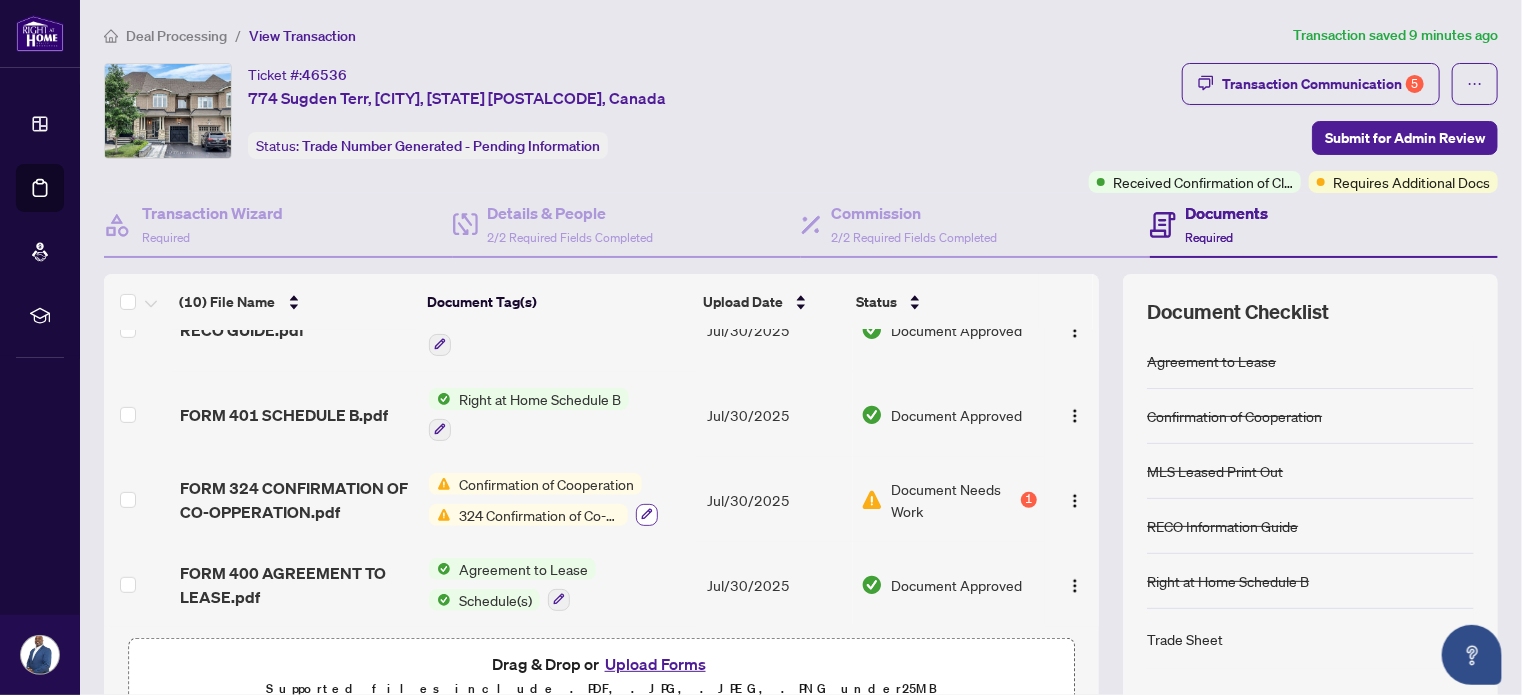 click 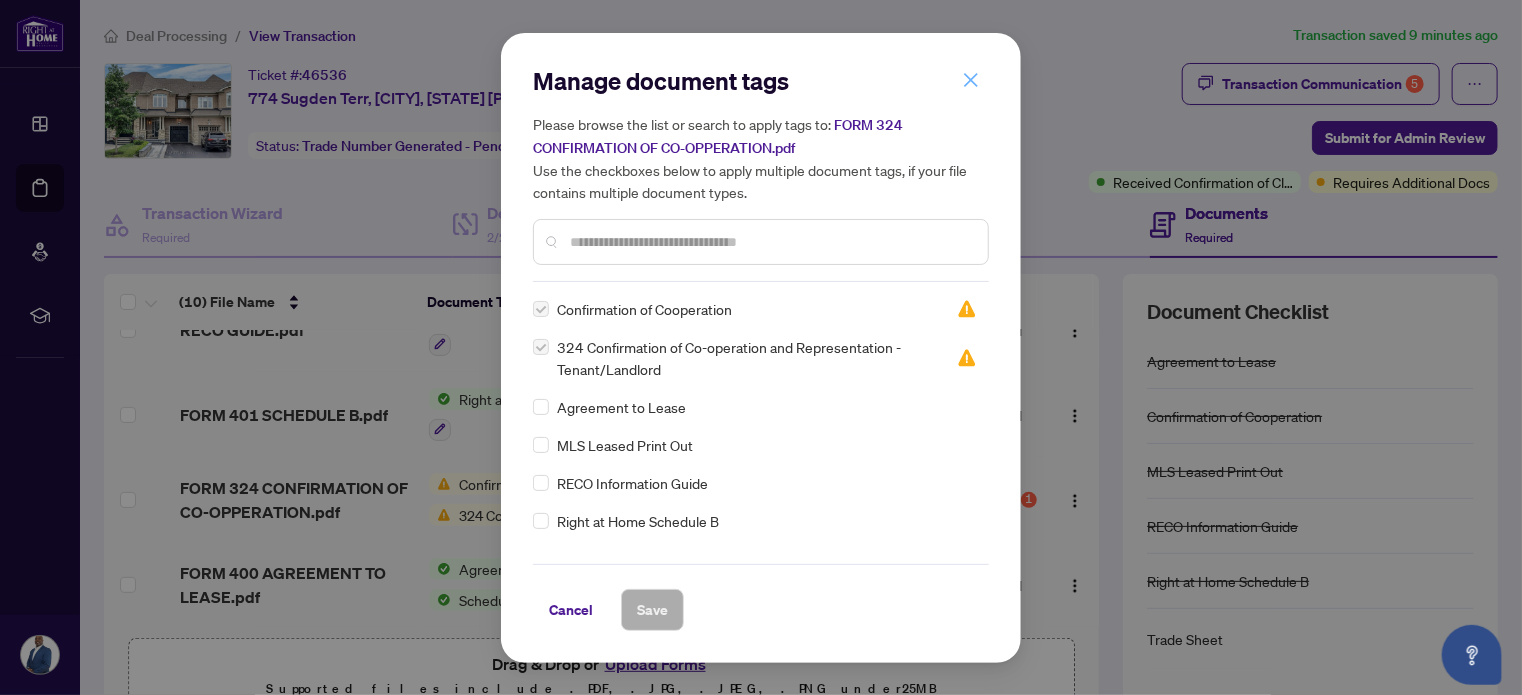 click 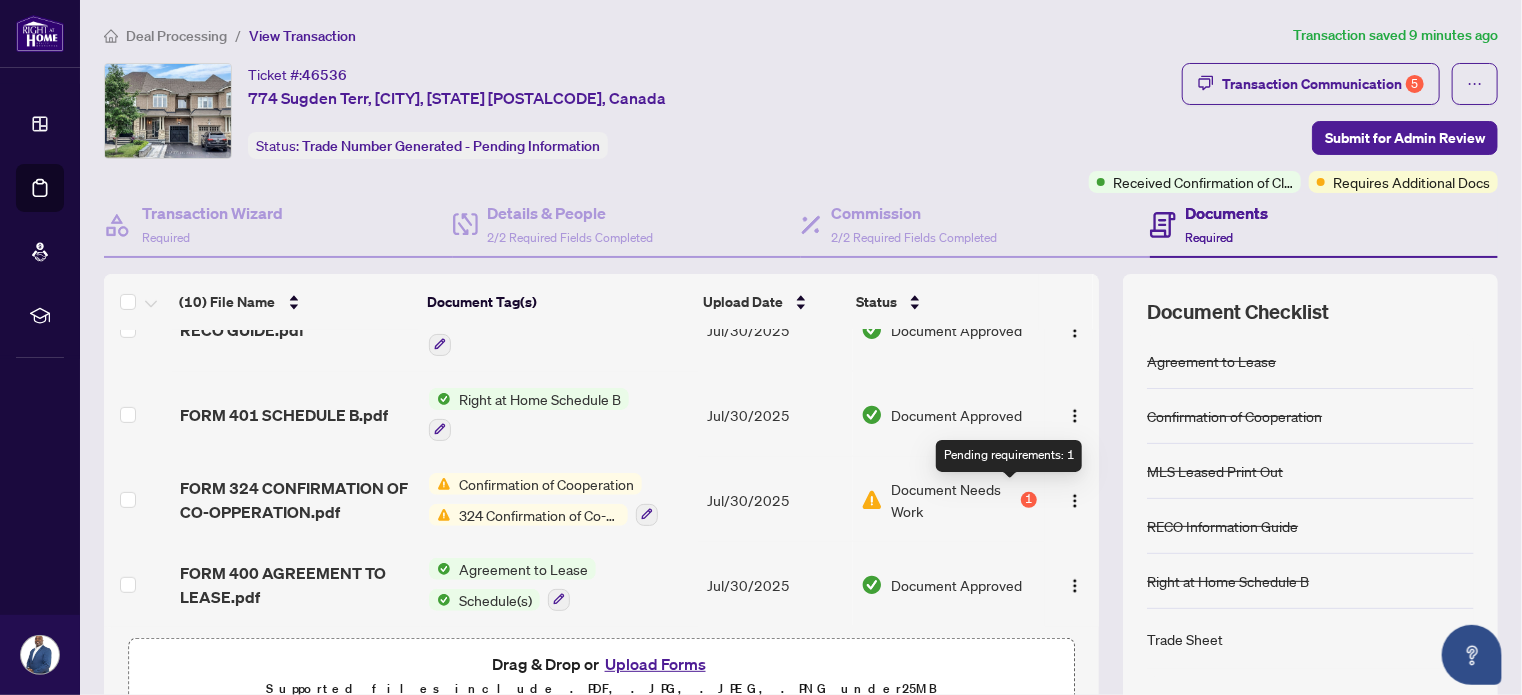 click on "1" at bounding box center [1029, 500] 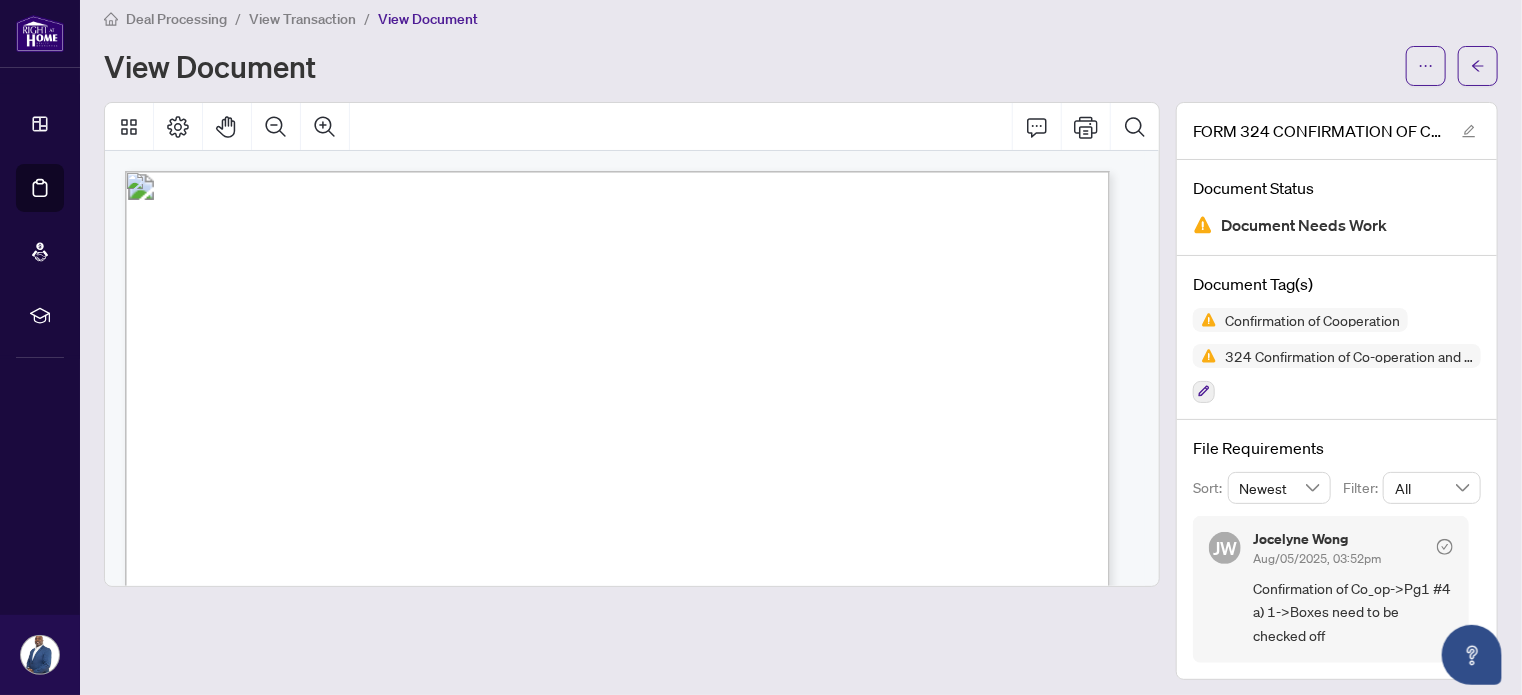 scroll, scrollTop: 21, scrollLeft: 0, axis: vertical 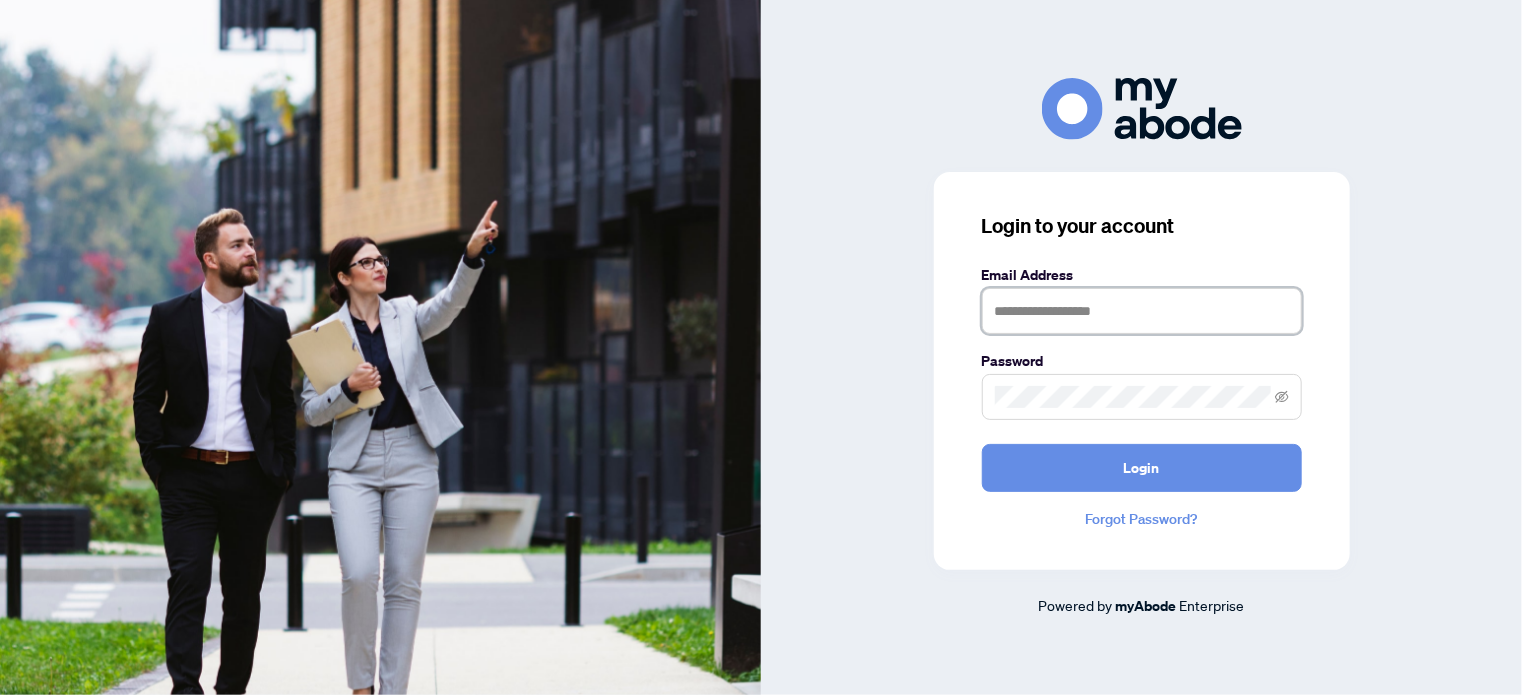 click at bounding box center (1142, 311) 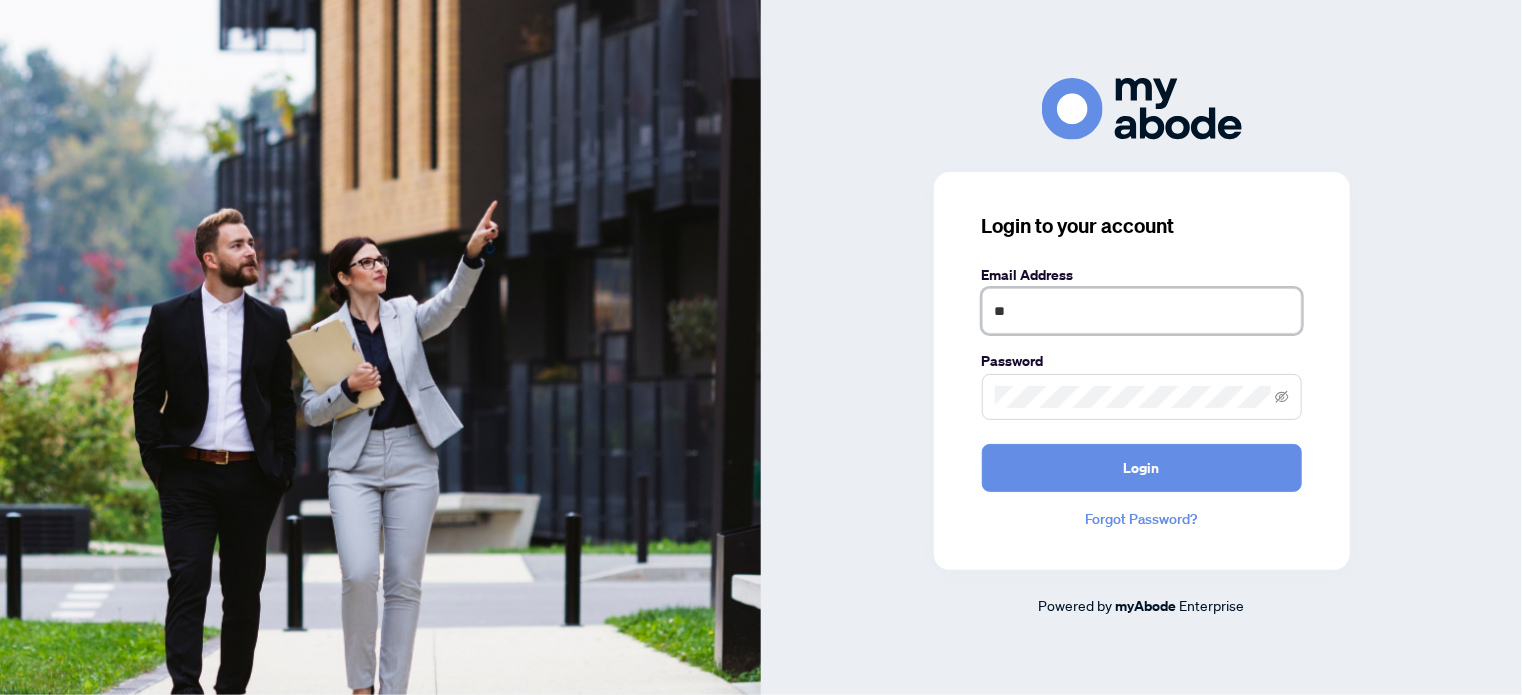 type on "*" 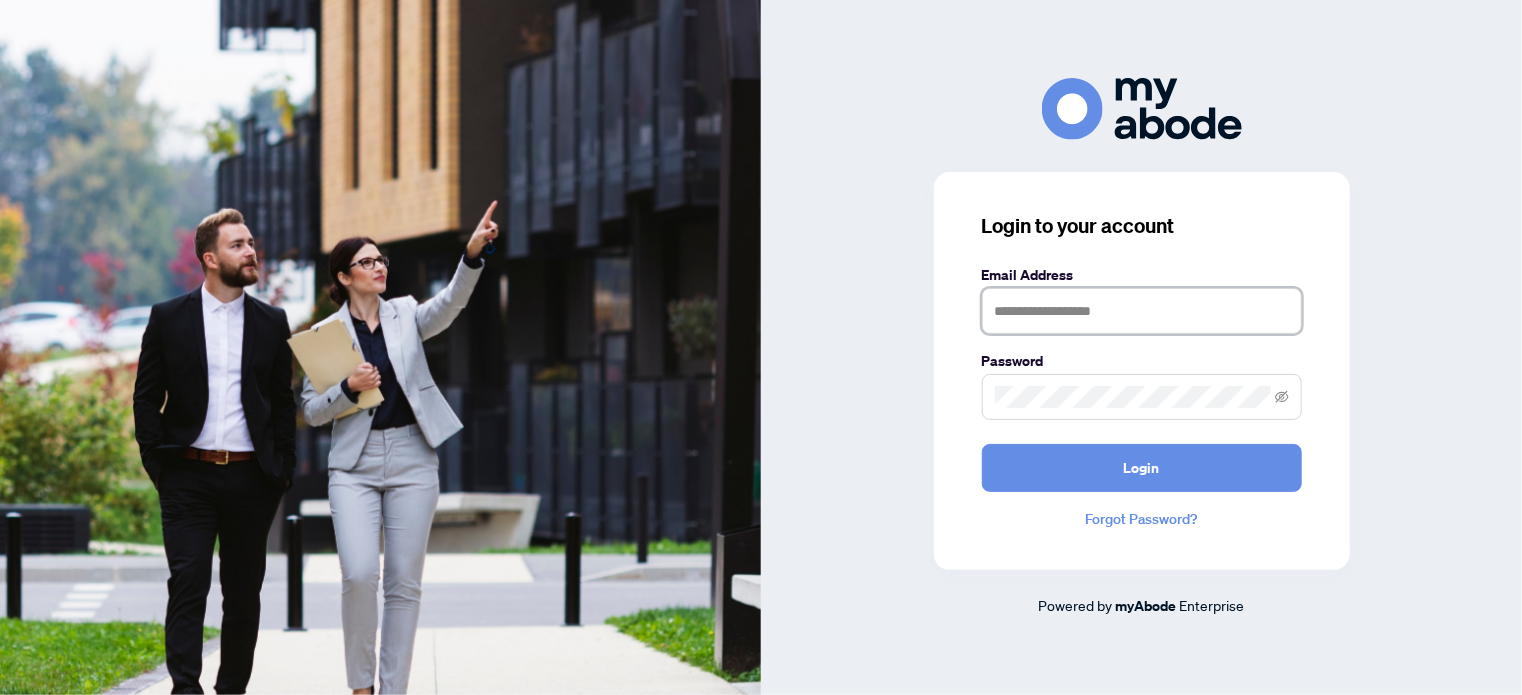 type on "*" 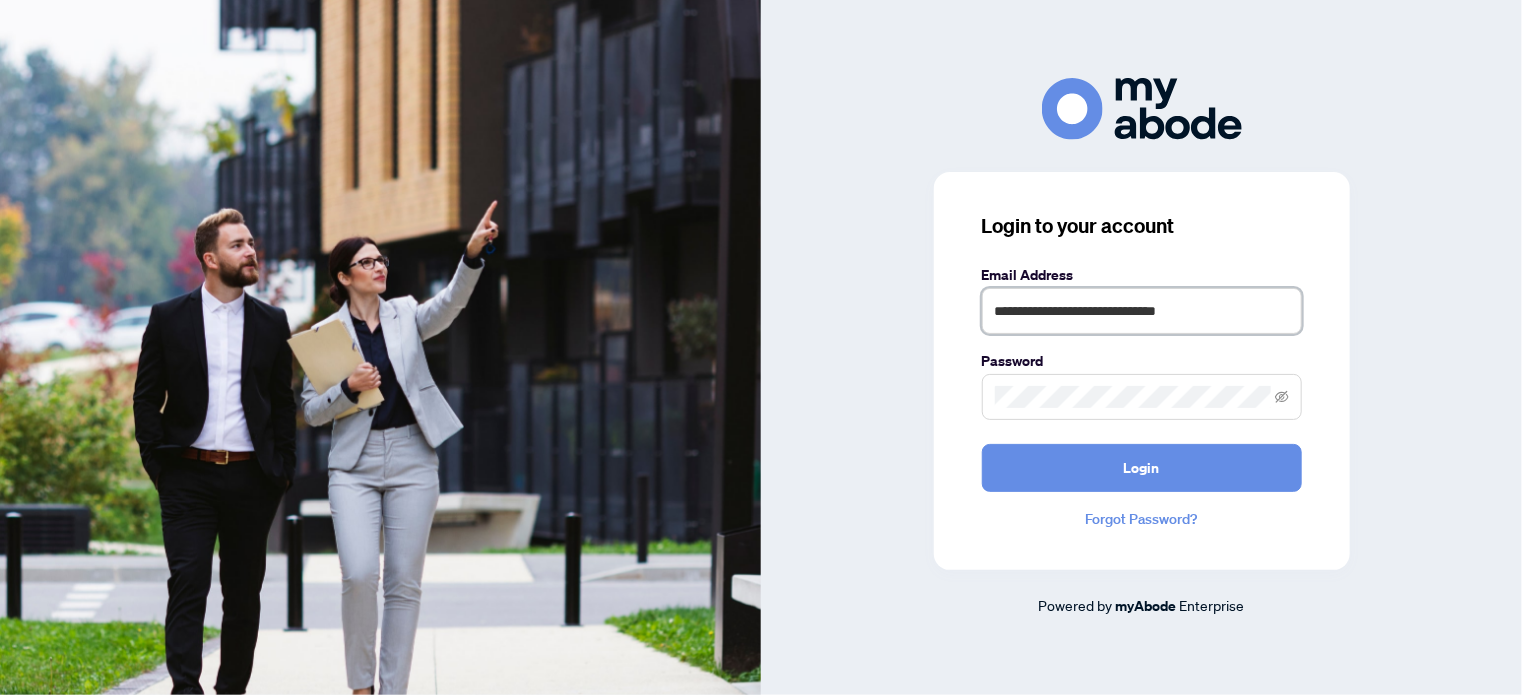 type on "**********" 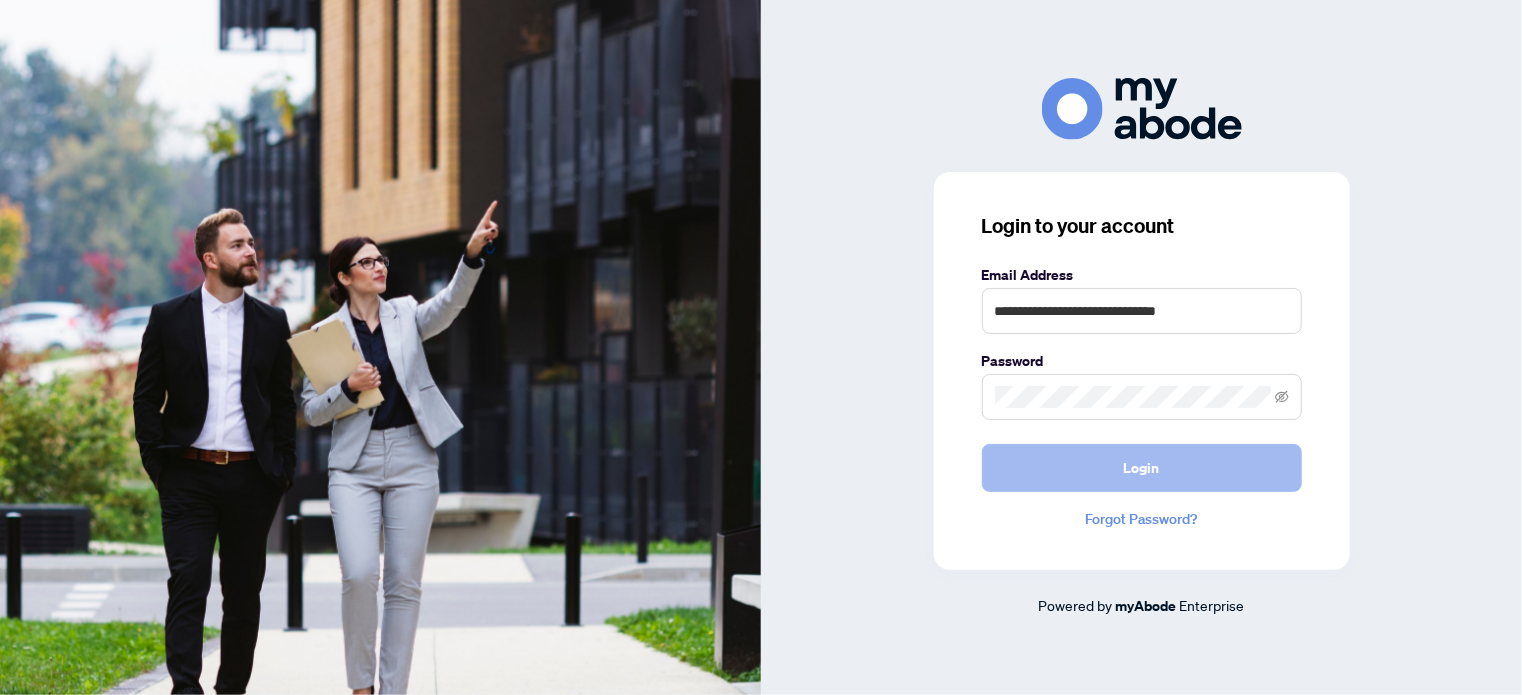 click on "Login" at bounding box center (1142, 468) 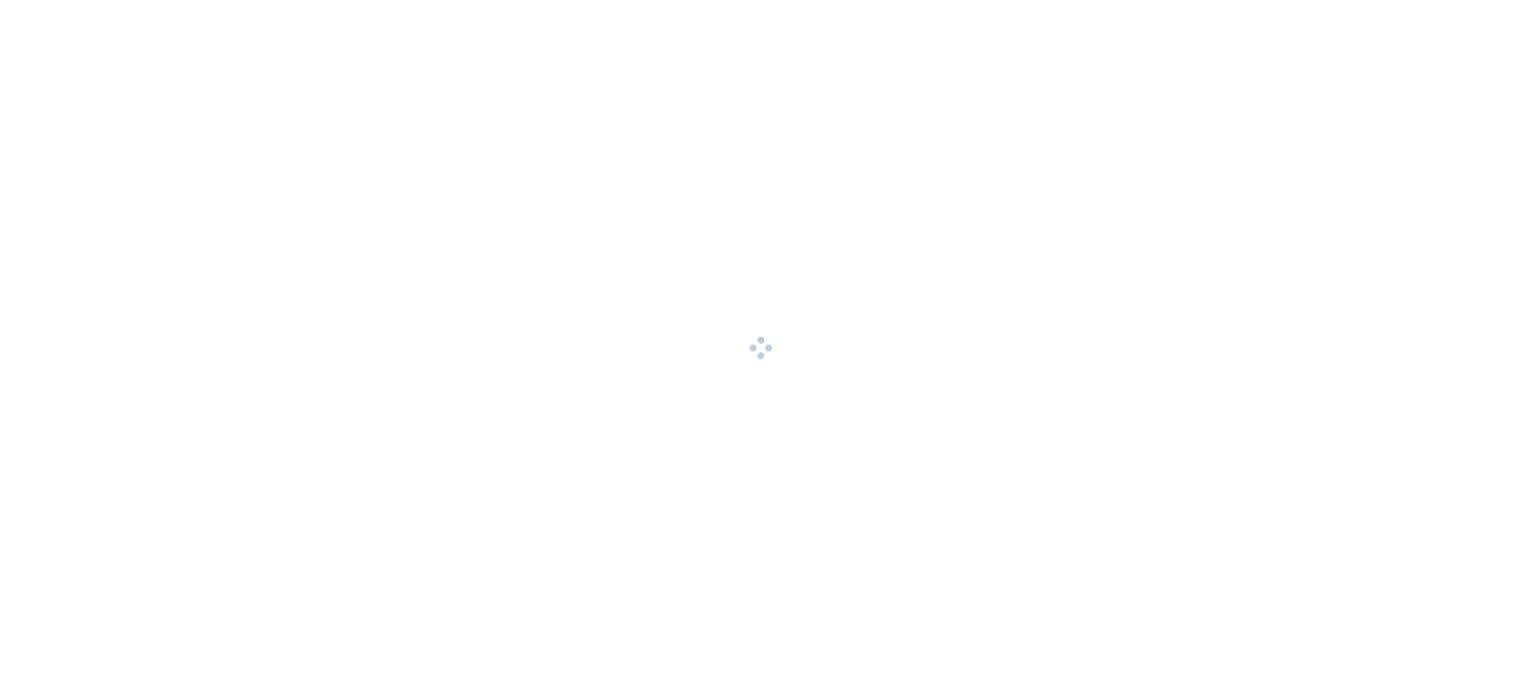 scroll, scrollTop: 0, scrollLeft: 0, axis: both 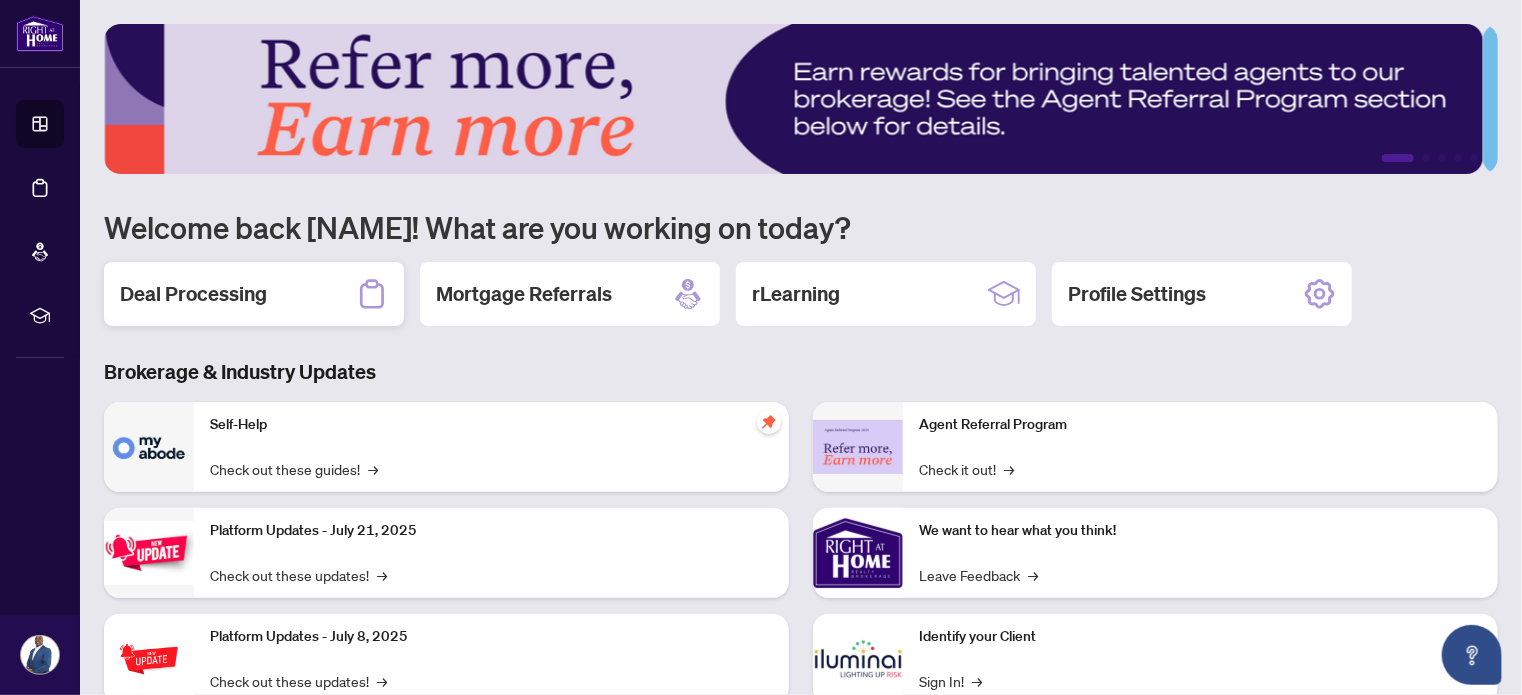 click on "Deal Processing" at bounding box center [193, 294] 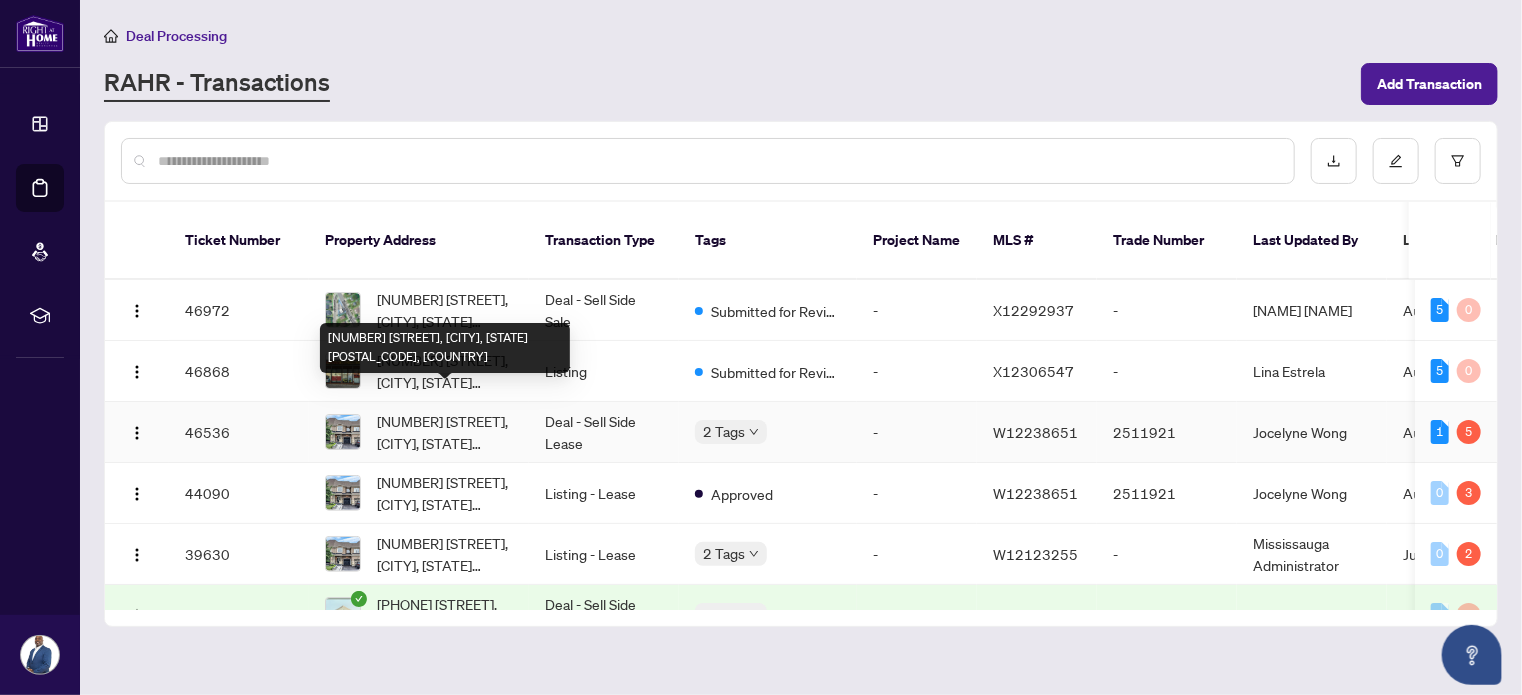 click on "774 Sugden Terr, [CITY], [STATE] [POSTALCODE], Canada" at bounding box center [445, 432] 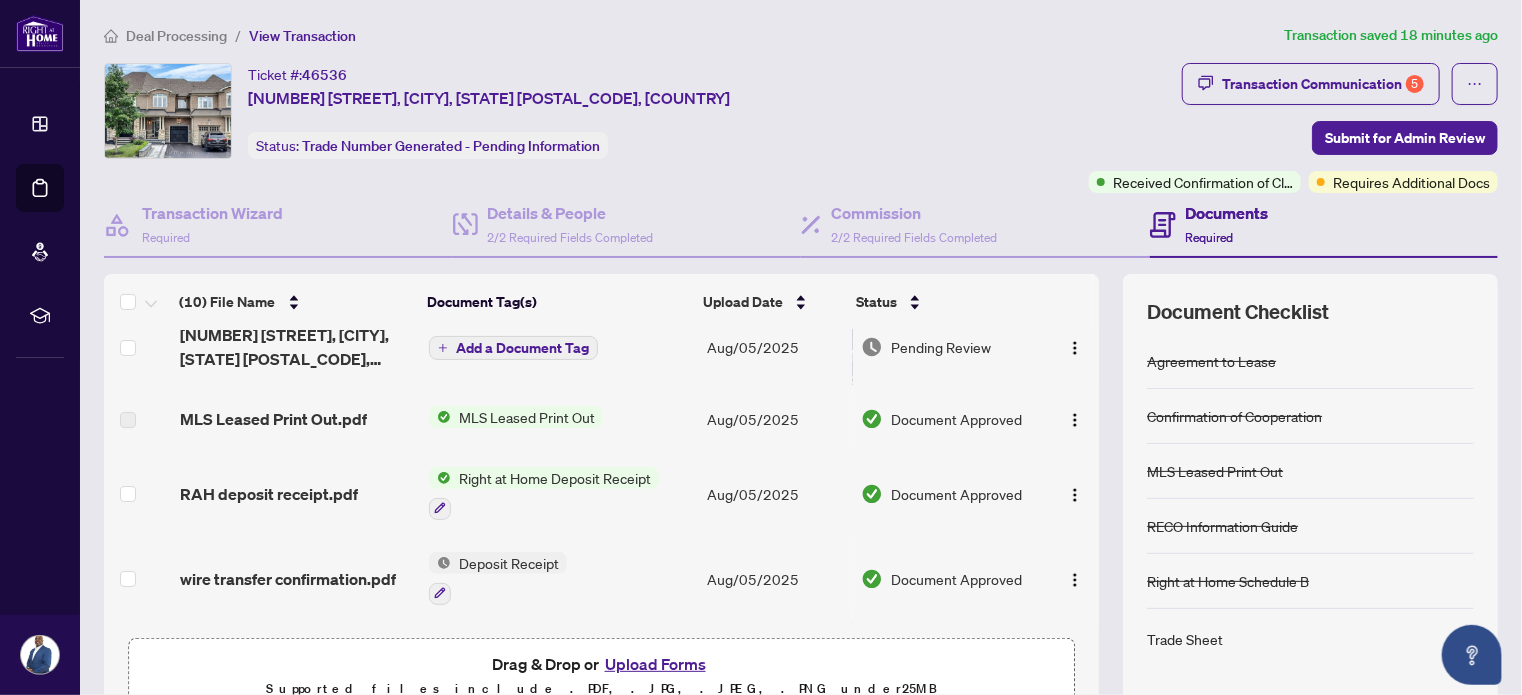 scroll, scrollTop: 200, scrollLeft: 0, axis: vertical 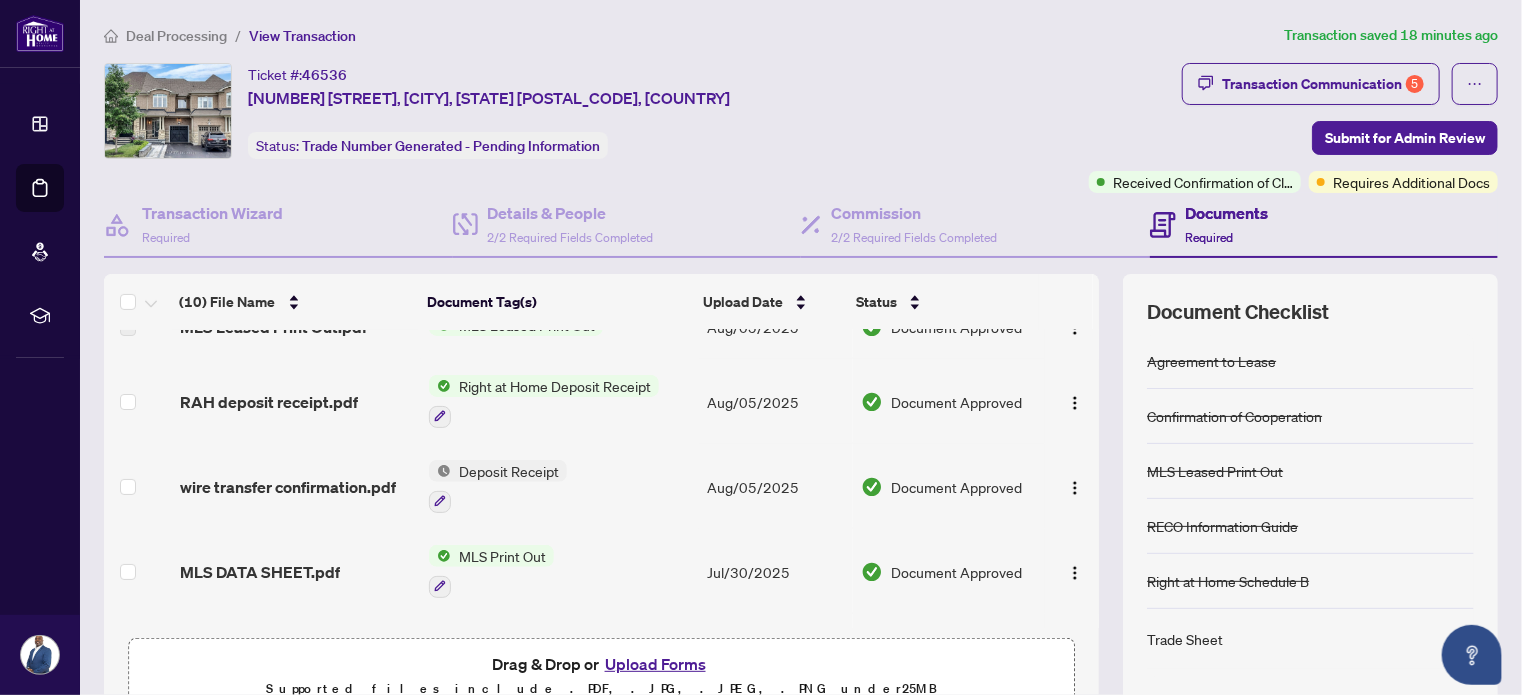 click on "Required" at bounding box center [1210, 237] 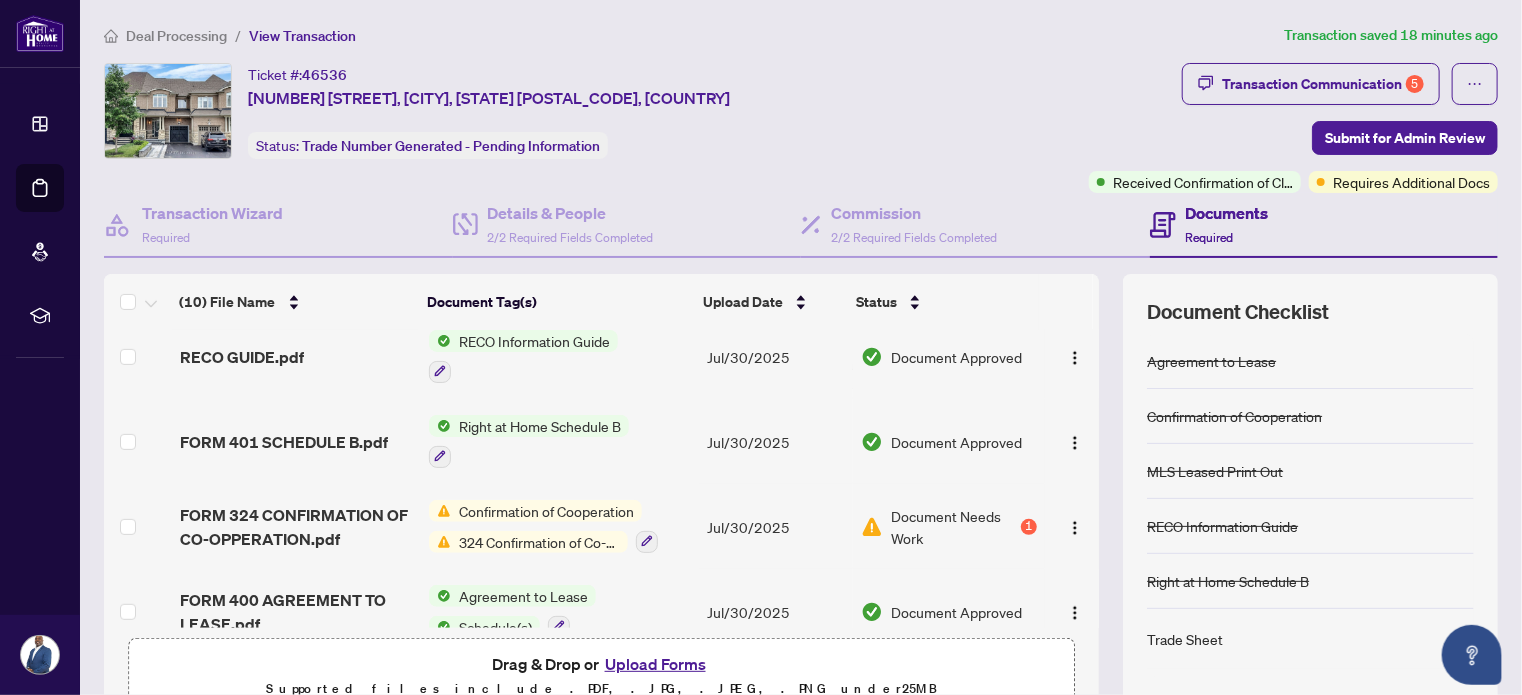 scroll, scrollTop: 527, scrollLeft: 0, axis: vertical 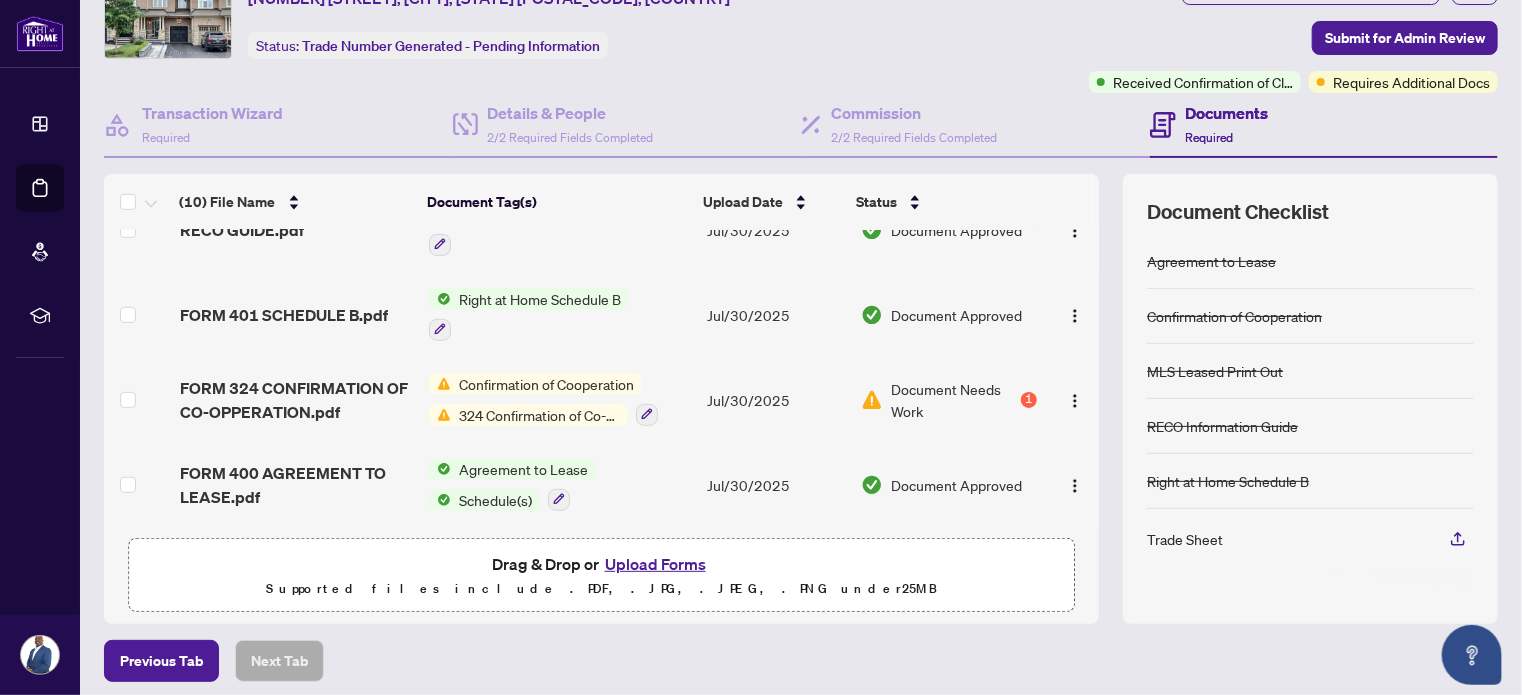 click on "Upload Forms" at bounding box center (655, 564) 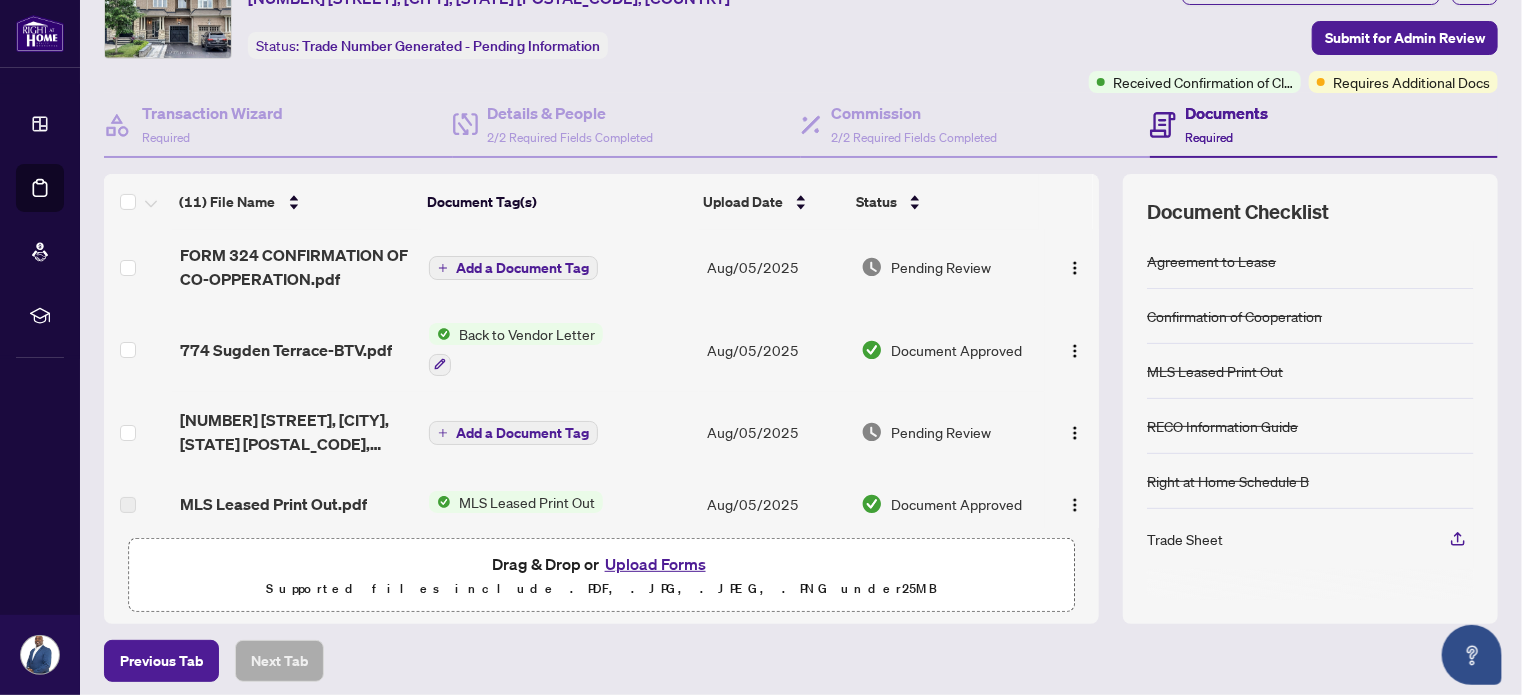 scroll, scrollTop: 0, scrollLeft: 0, axis: both 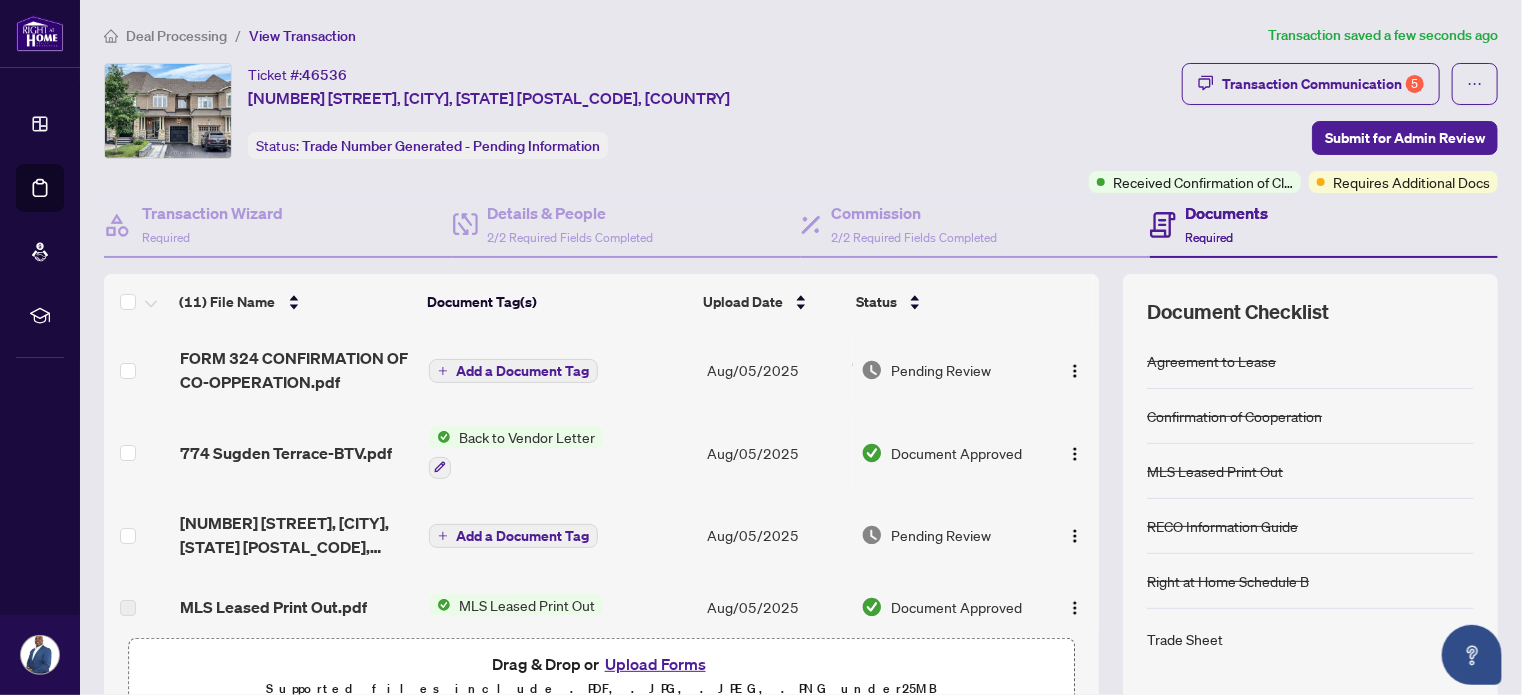 click on "Add a Document Tag" at bounding box center [522, 371] 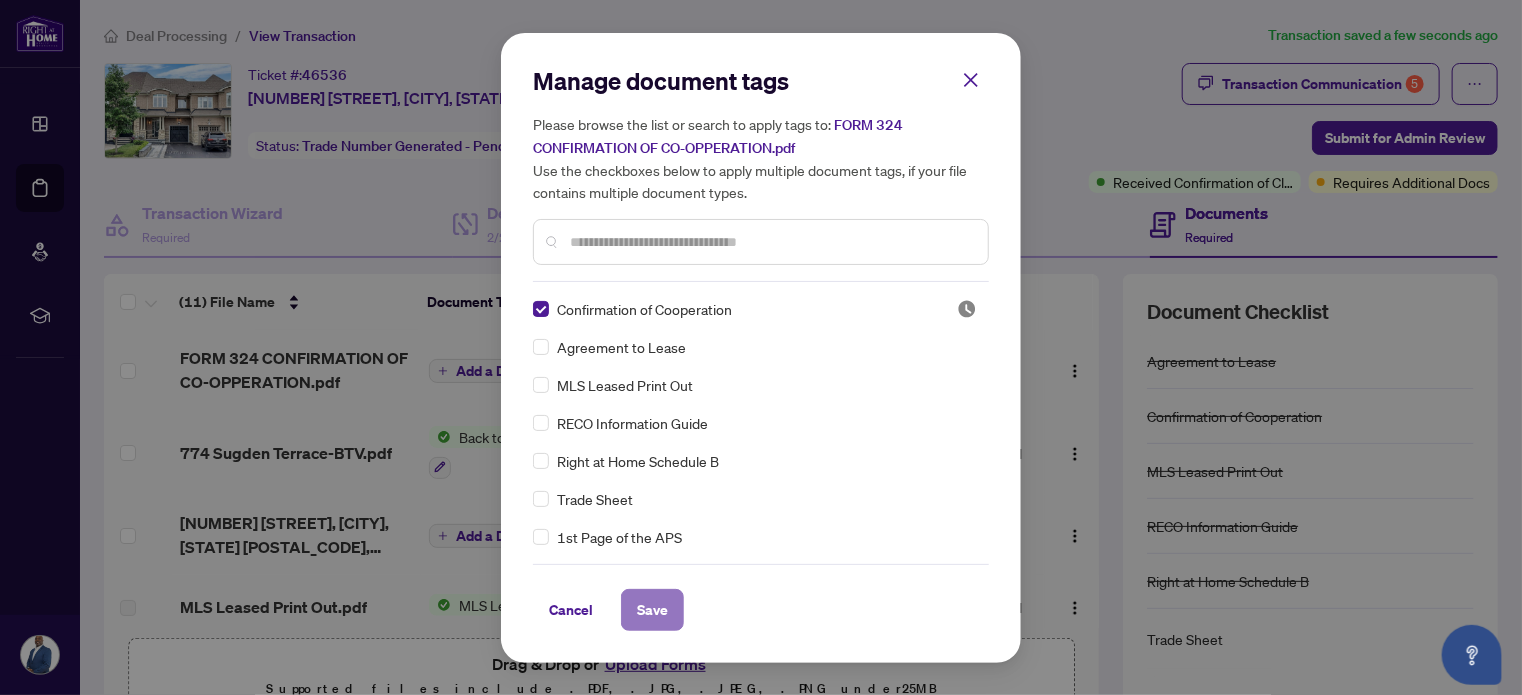click on "Save" at bounding box center [652, 610] 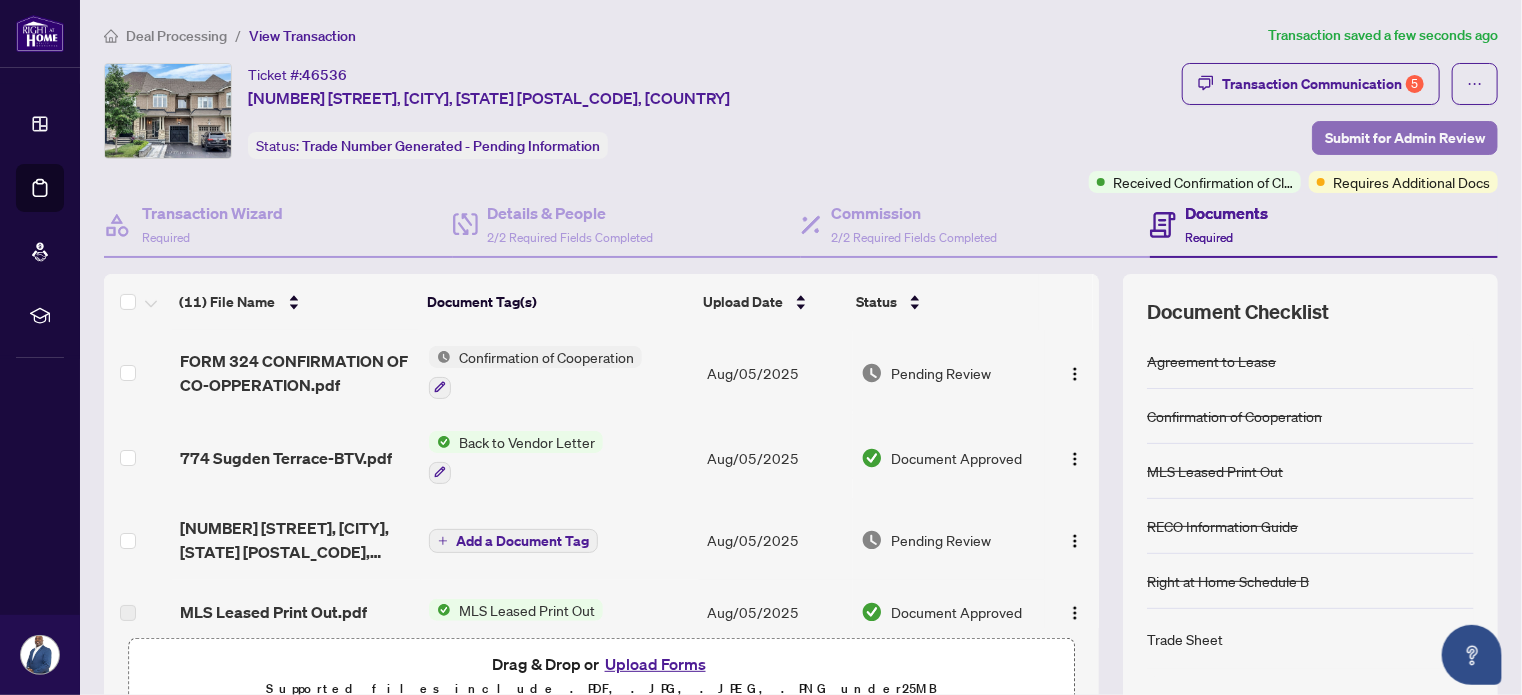 click on "Submit for Admin Review" at bounding box center [1405, 138] 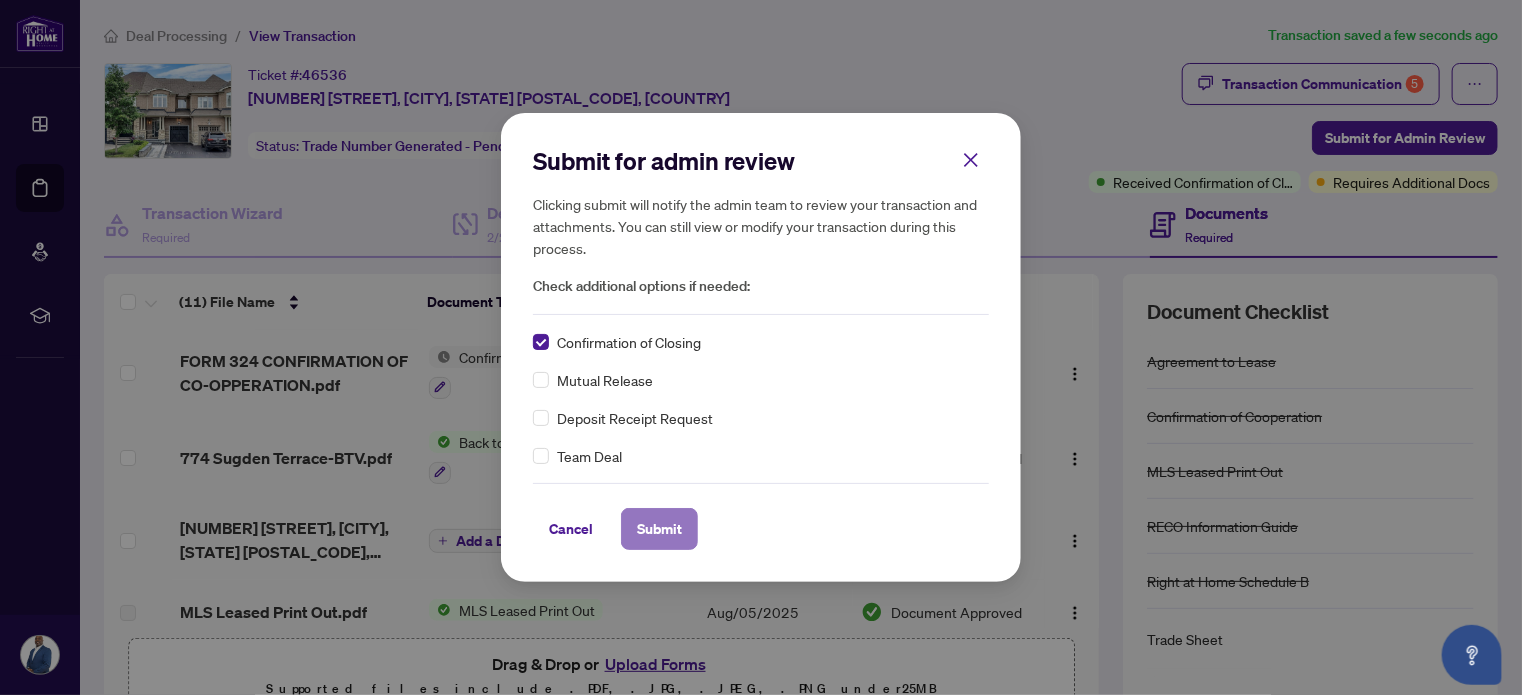 click on "Submit" at bounding box center (659, 529) 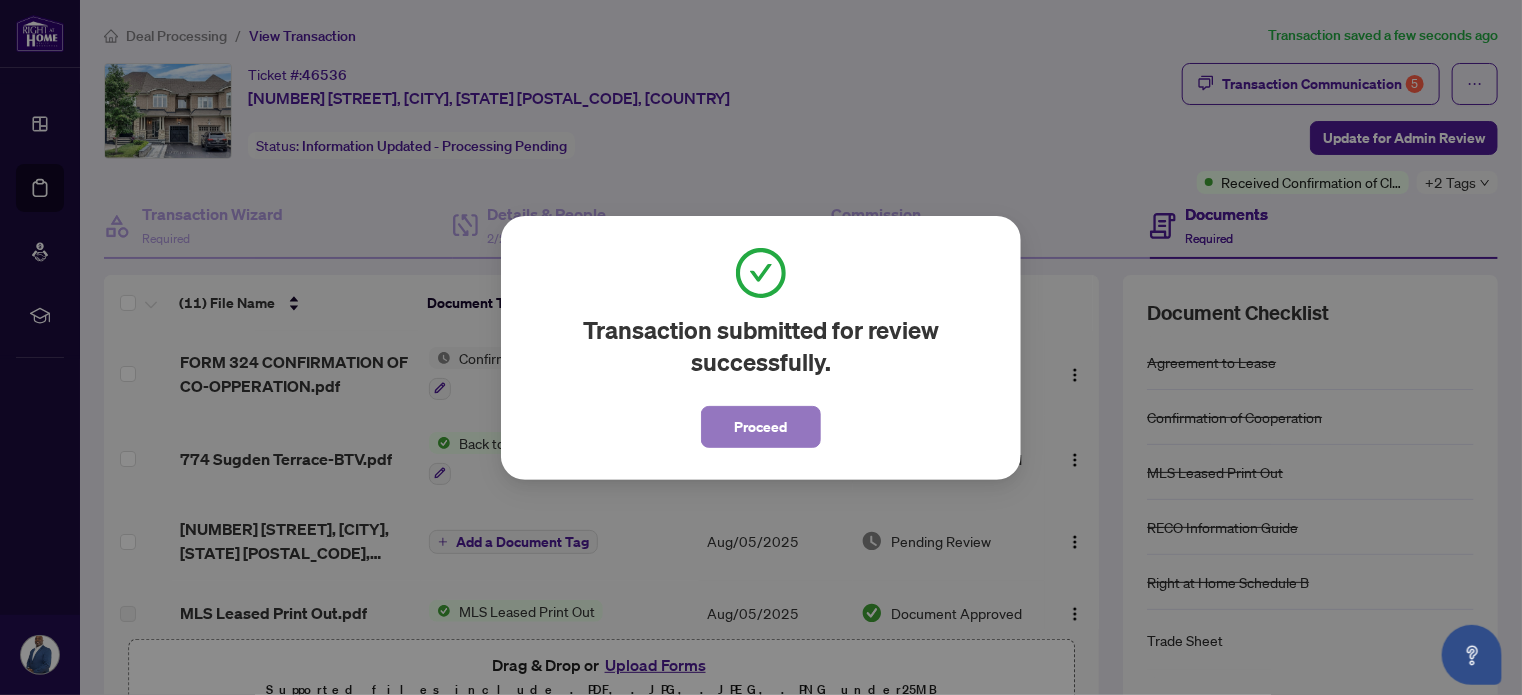 click on "Proceed" at bounding box center [761, 427] 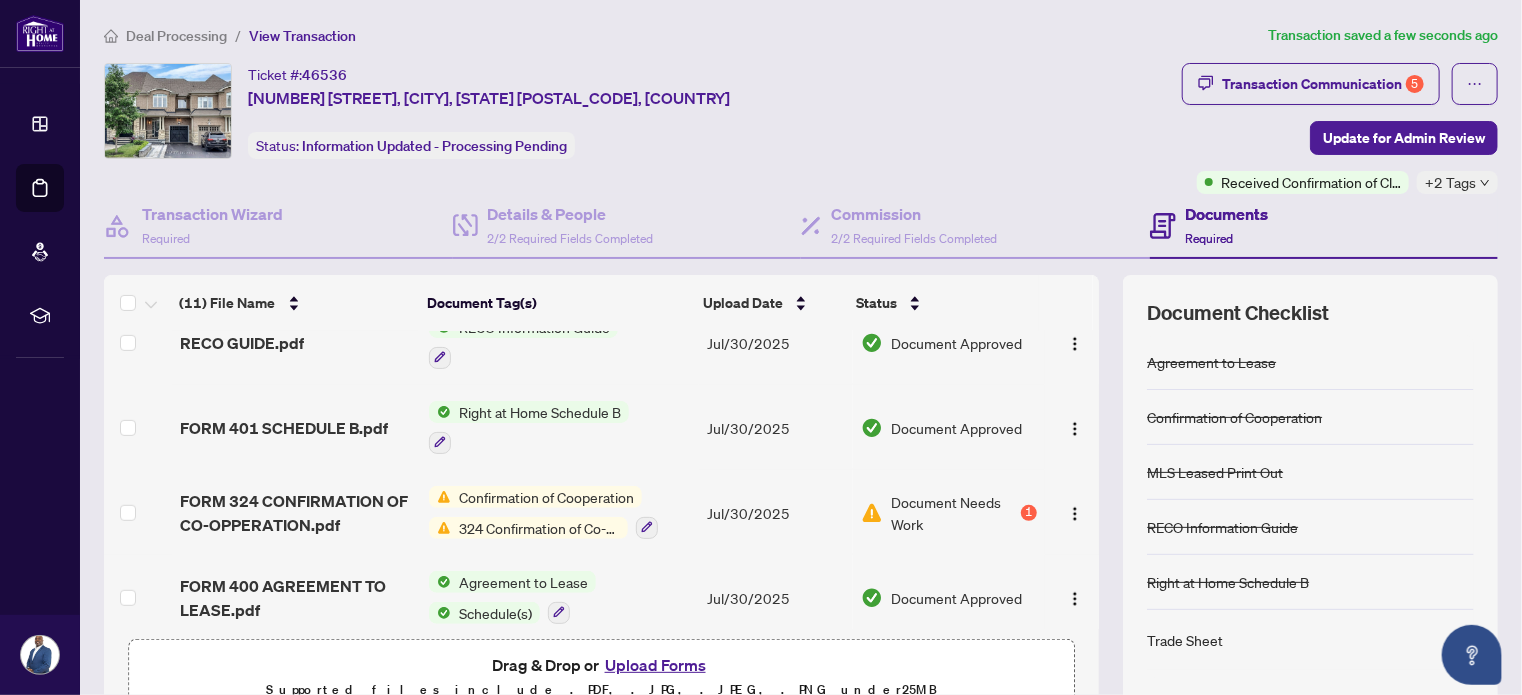 scroll, scrollTop: 612, scrollLeft: 0, axis: vertical 